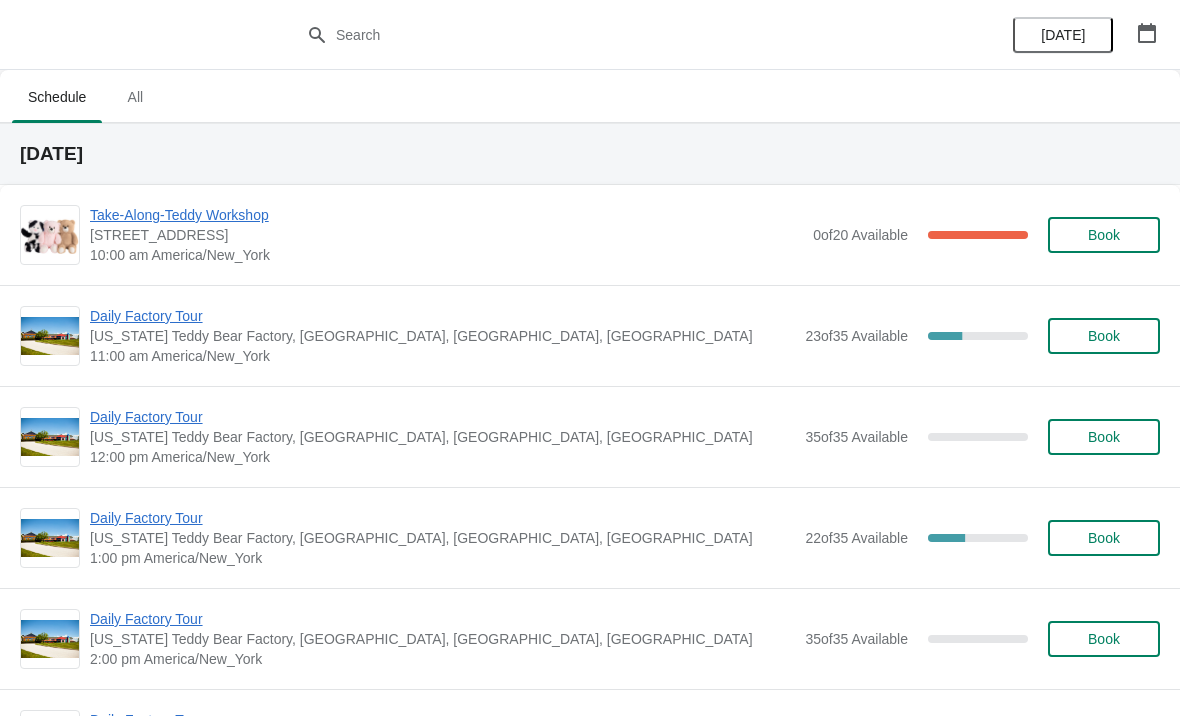 scroll, scrollTop: 0, scrollLeft: 0, axis: both 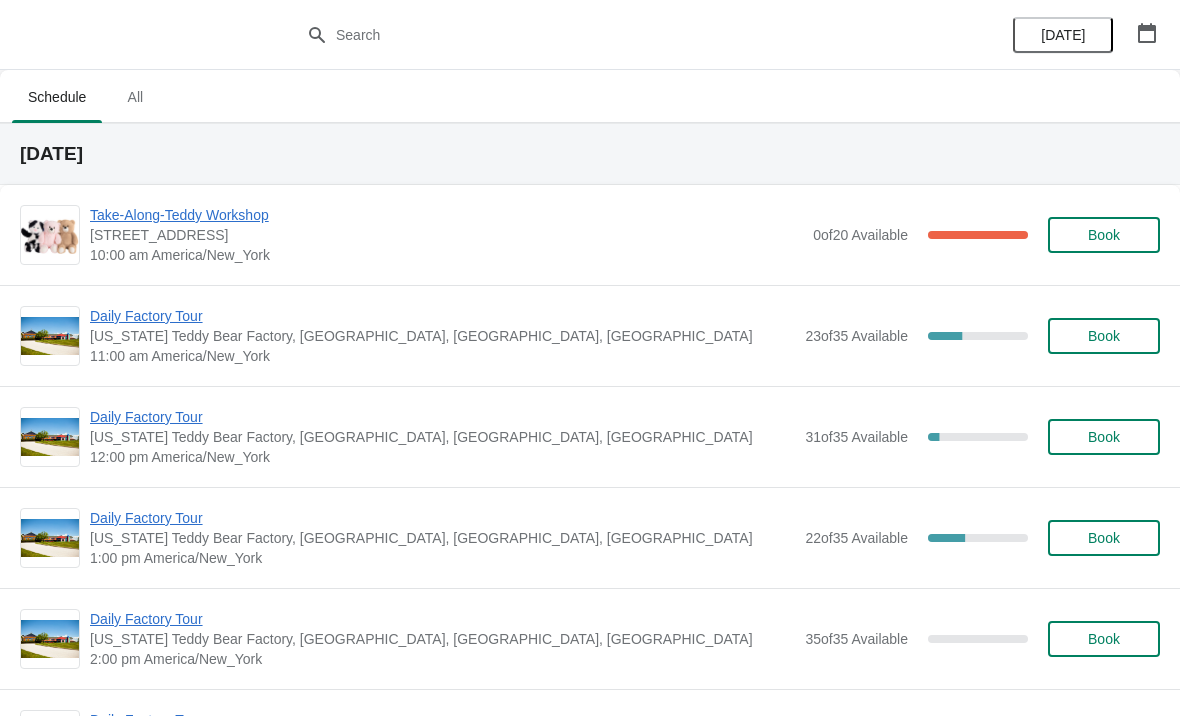 click on "Daily Factory Tour" at bounding box center [442, 316] 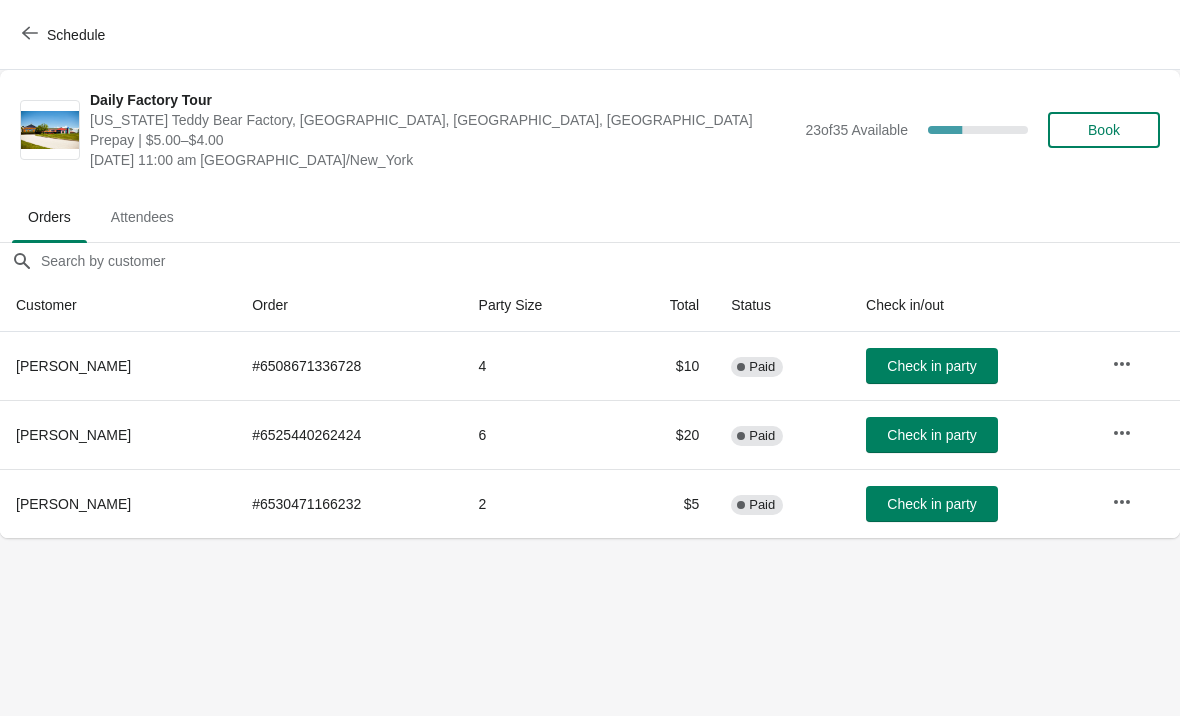 click on "Check in party" at bounding box center (932, 435) 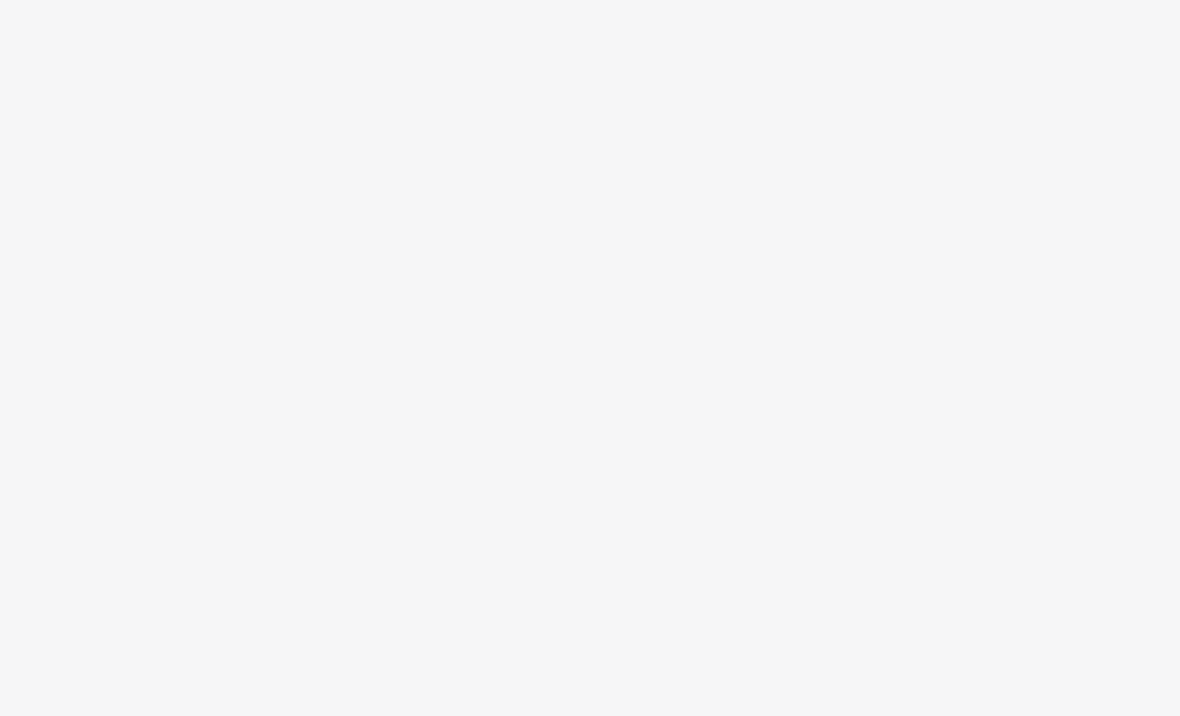 scroll, scrollTop: 0, scrollLeft: 0, axis: both 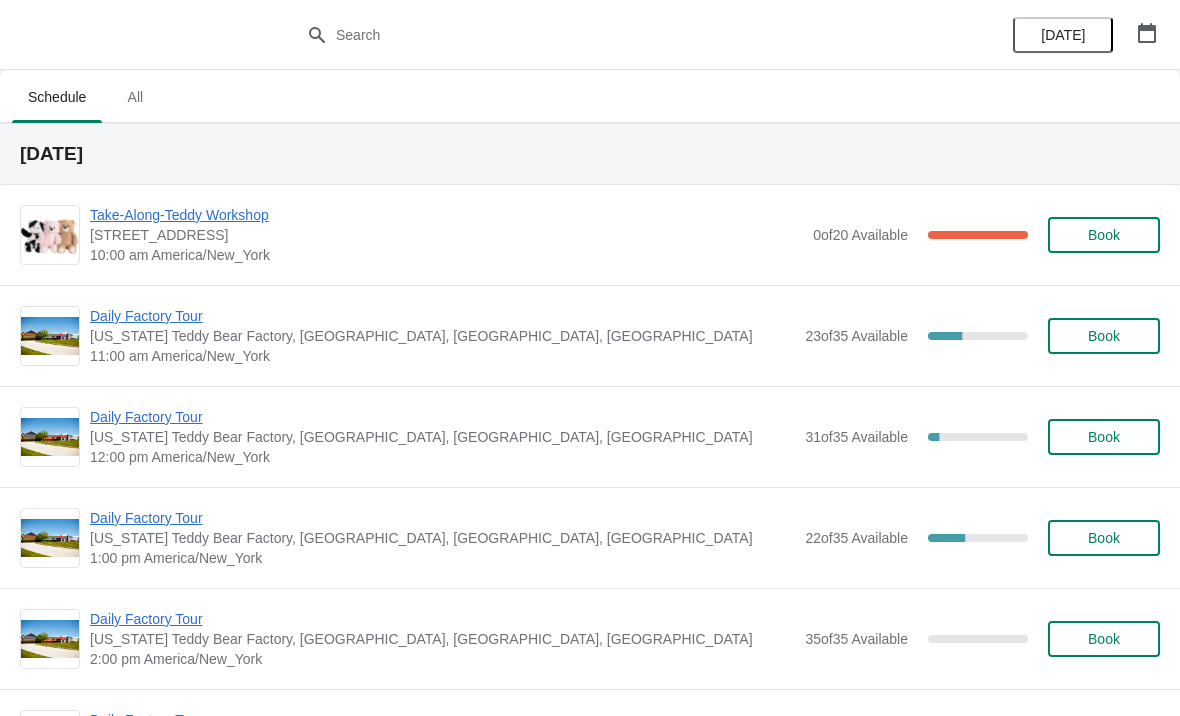 click on "Take-Along-Teddy Workshop" at bounding box center (446, 215) 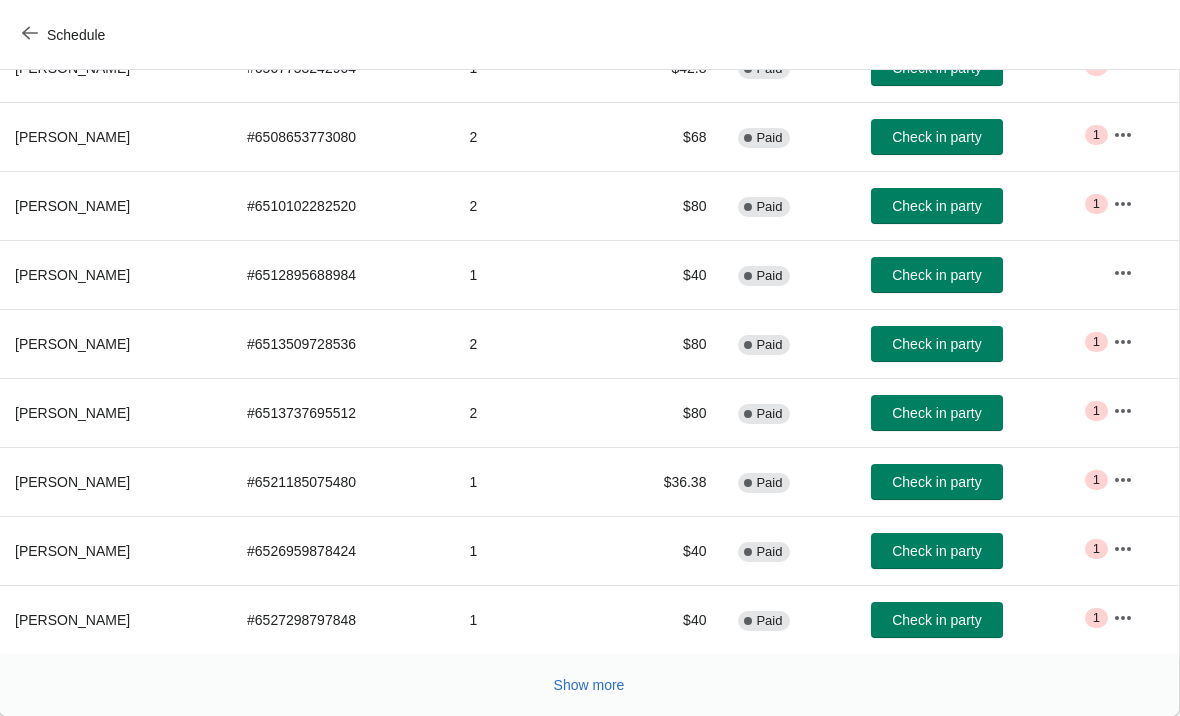 scroll, scrollTop: 367, scrollLeft: 1, axis: both 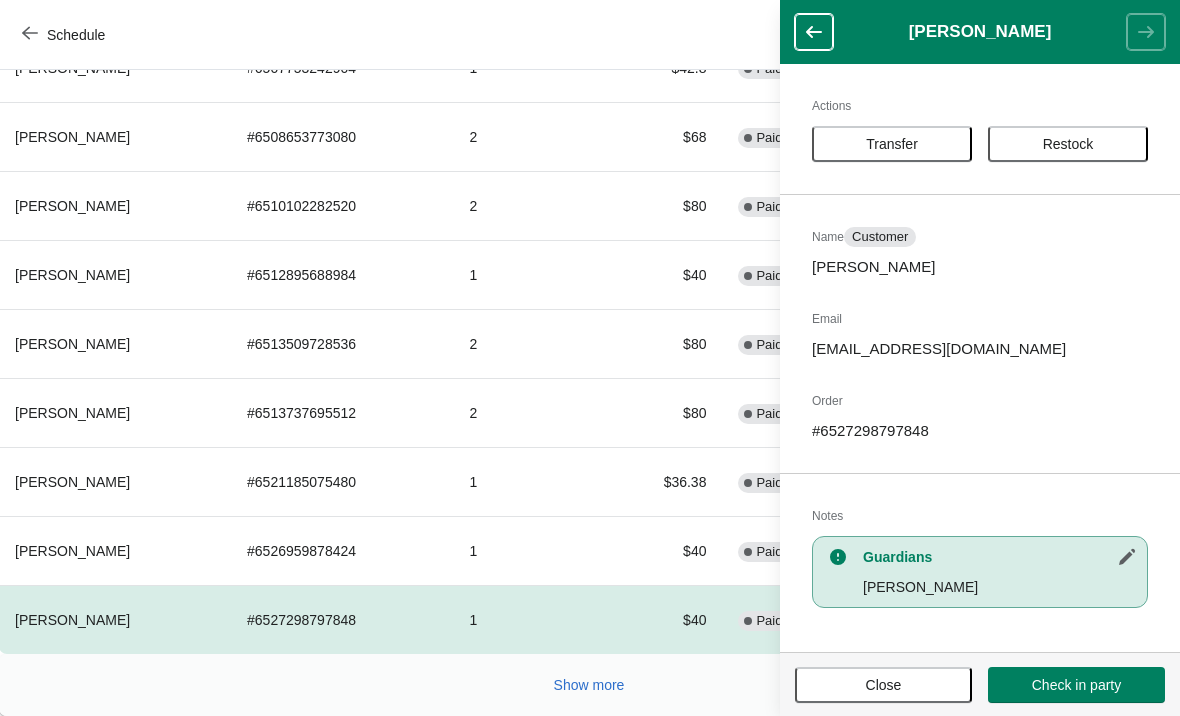 click on "Schedule" at bounding box center (590, 35) 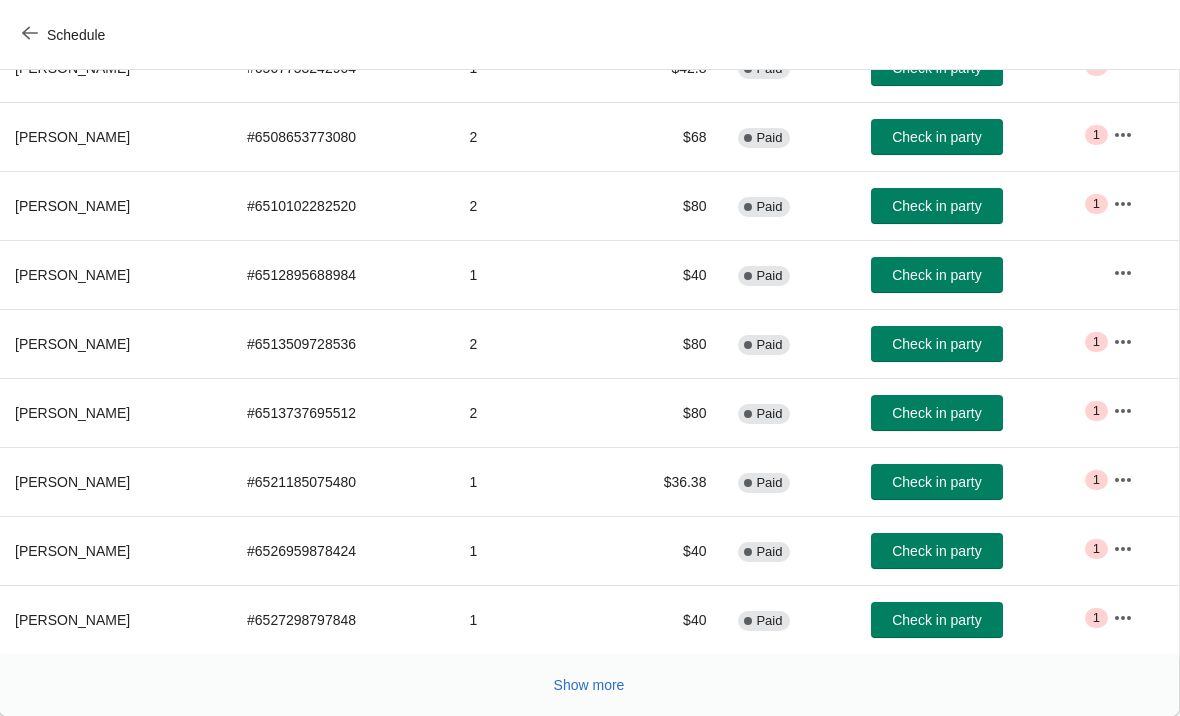 click on "Show more" at bounding box center (589, 685) 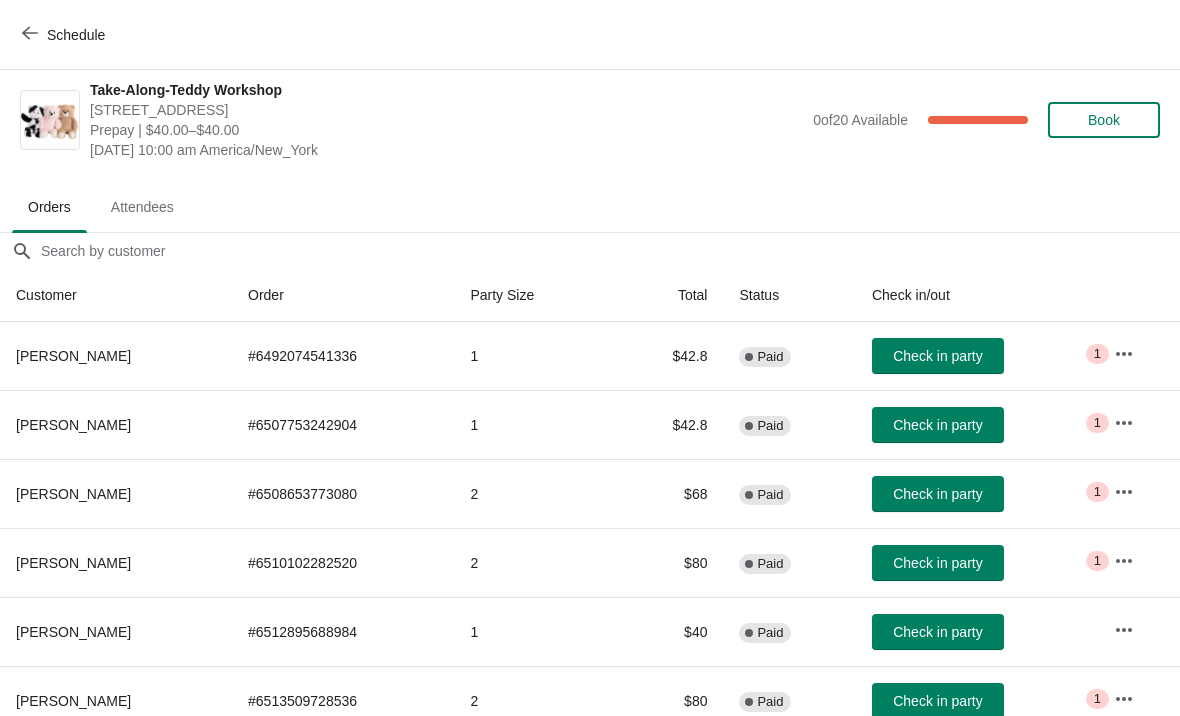scroll, scrollTop: 8, scrollLeft: 0, axis: vertical 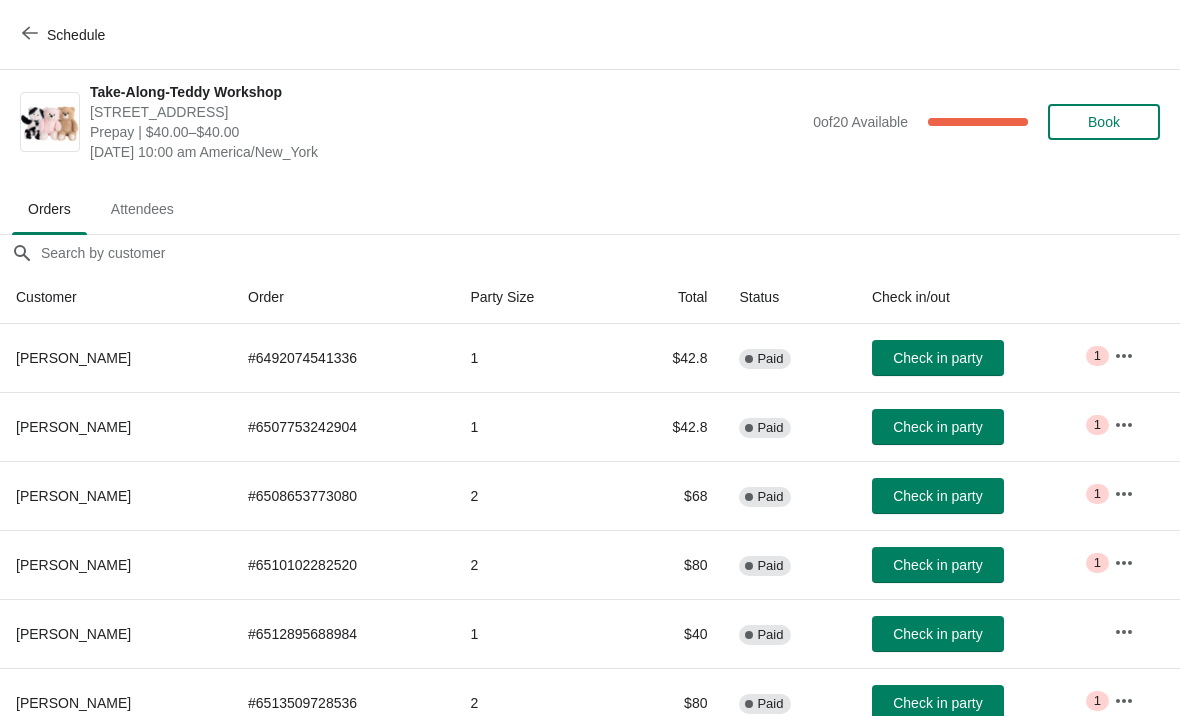 click on "Schedule" at bounding box center (65, 34) 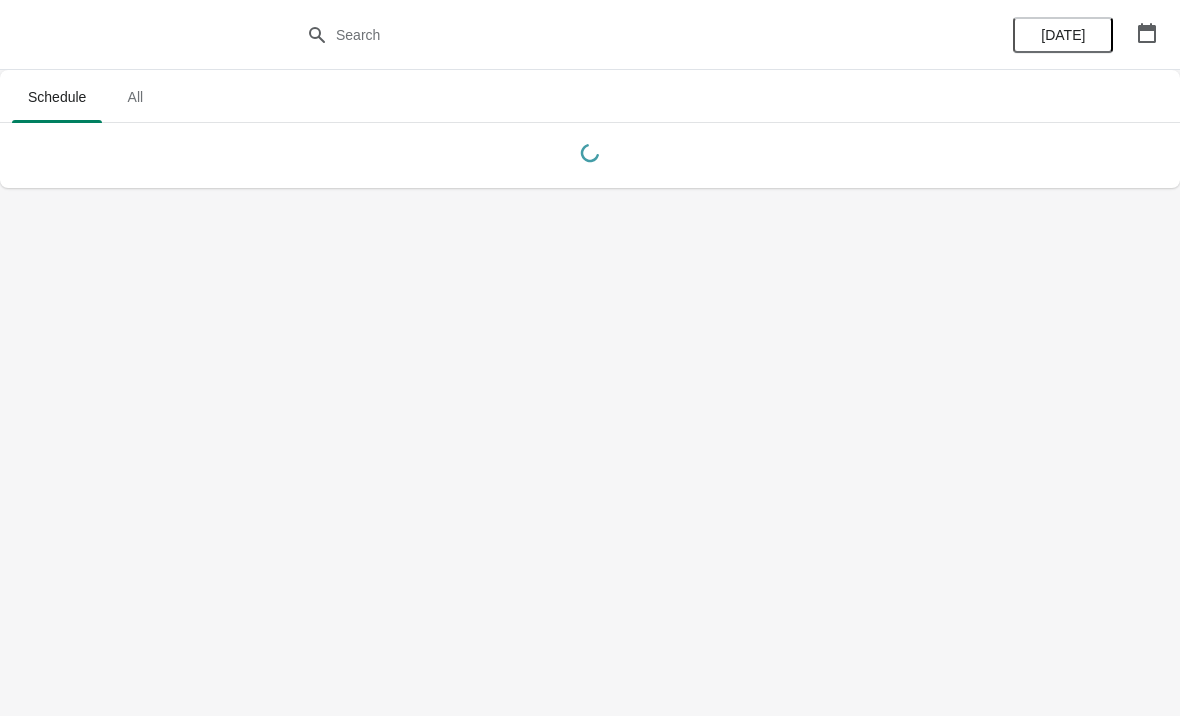 scroll, scrollTop: 0, scrollLeft: 0, axis: both 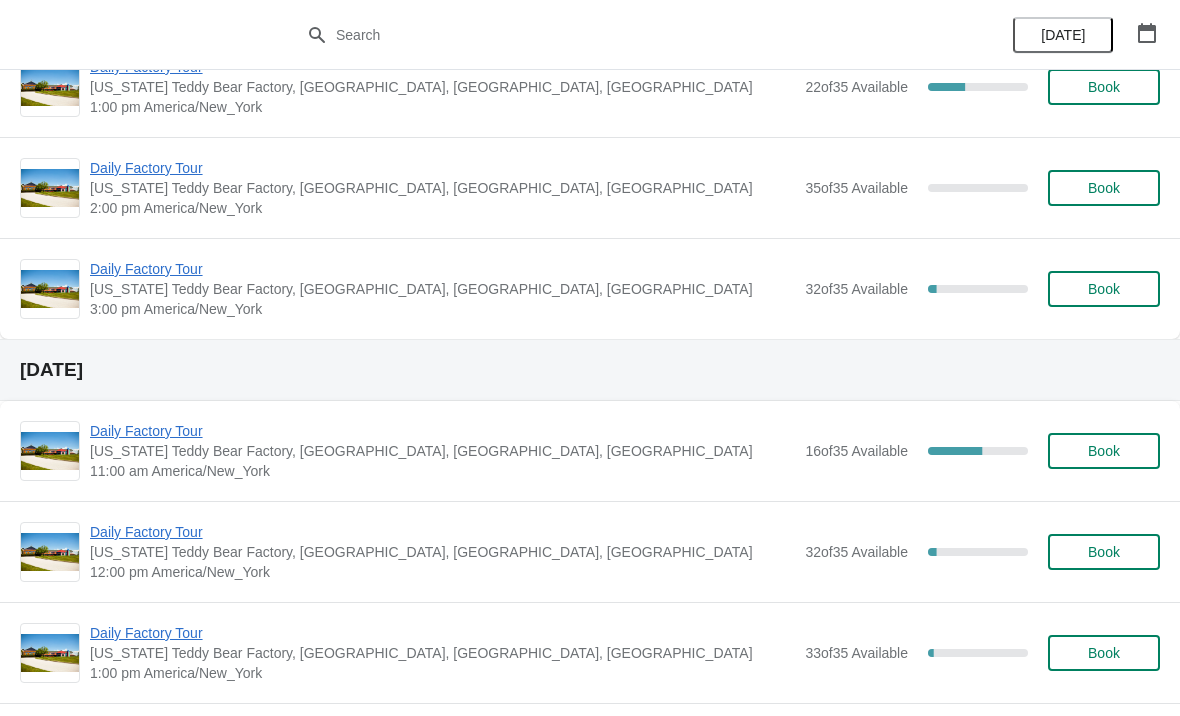click on "Daily Factory Tour" at bounding box center [442, 431] 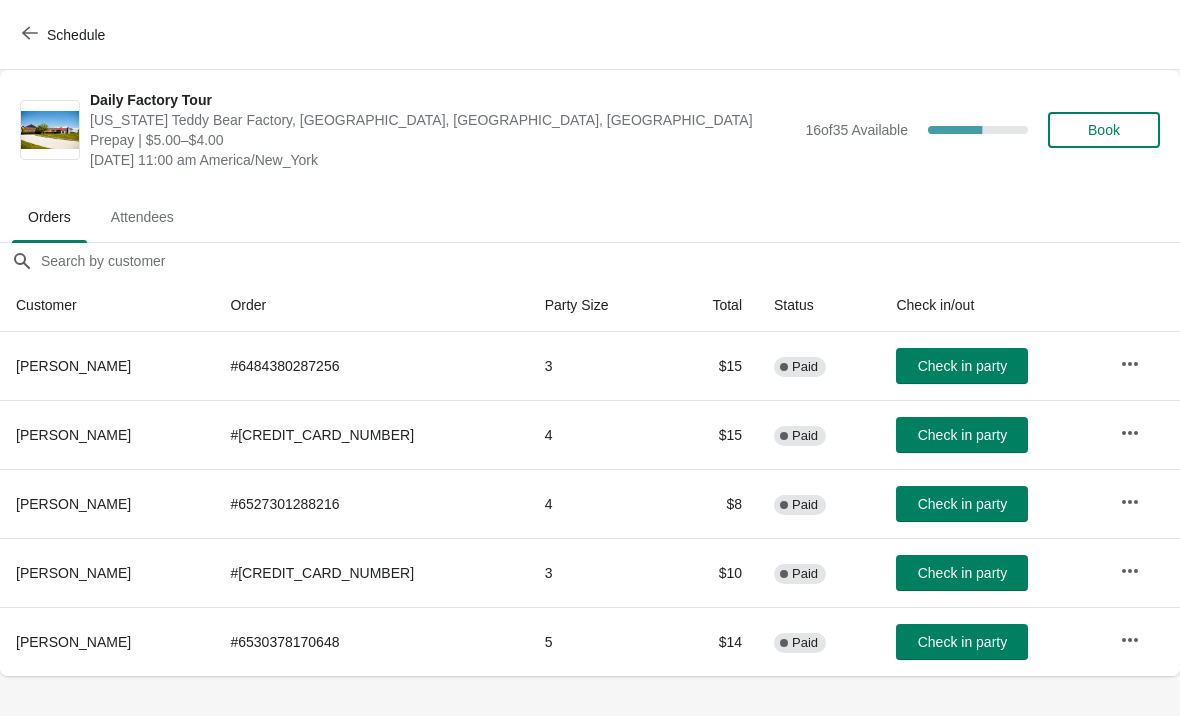click 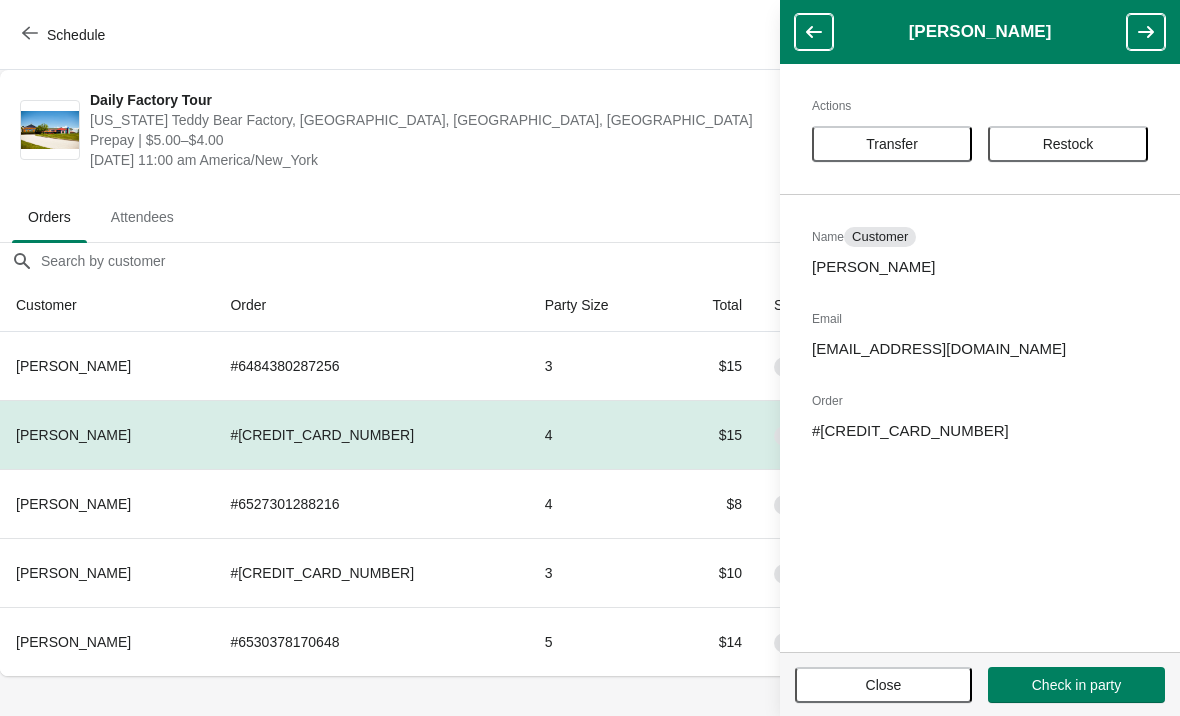click on "Transfer" at bounding box center [892, 144] 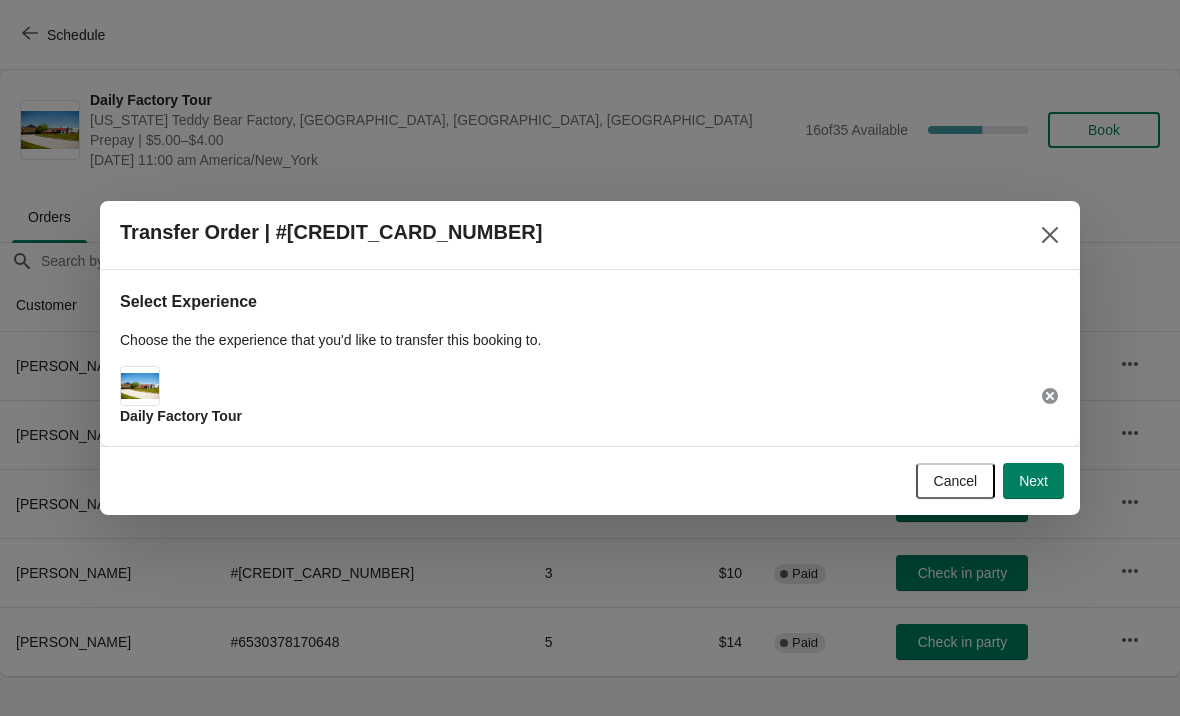 click on "Next" at bounding box center [1033, 481] 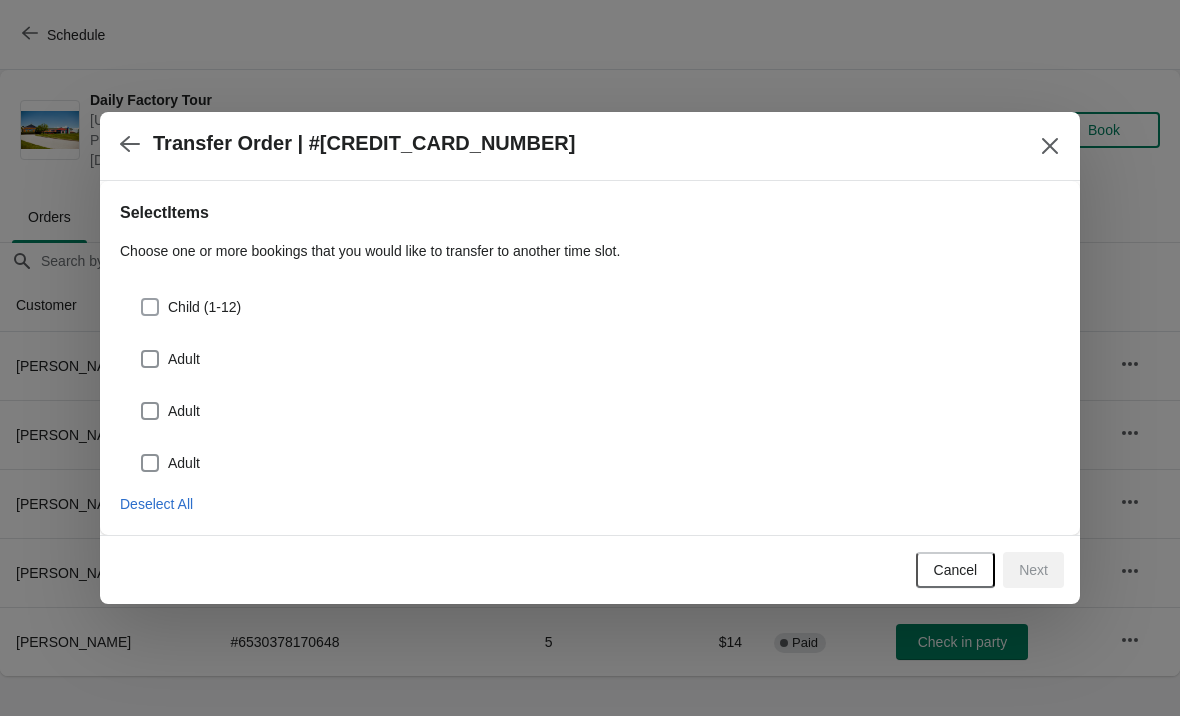 click at bounding box center (150, 307) 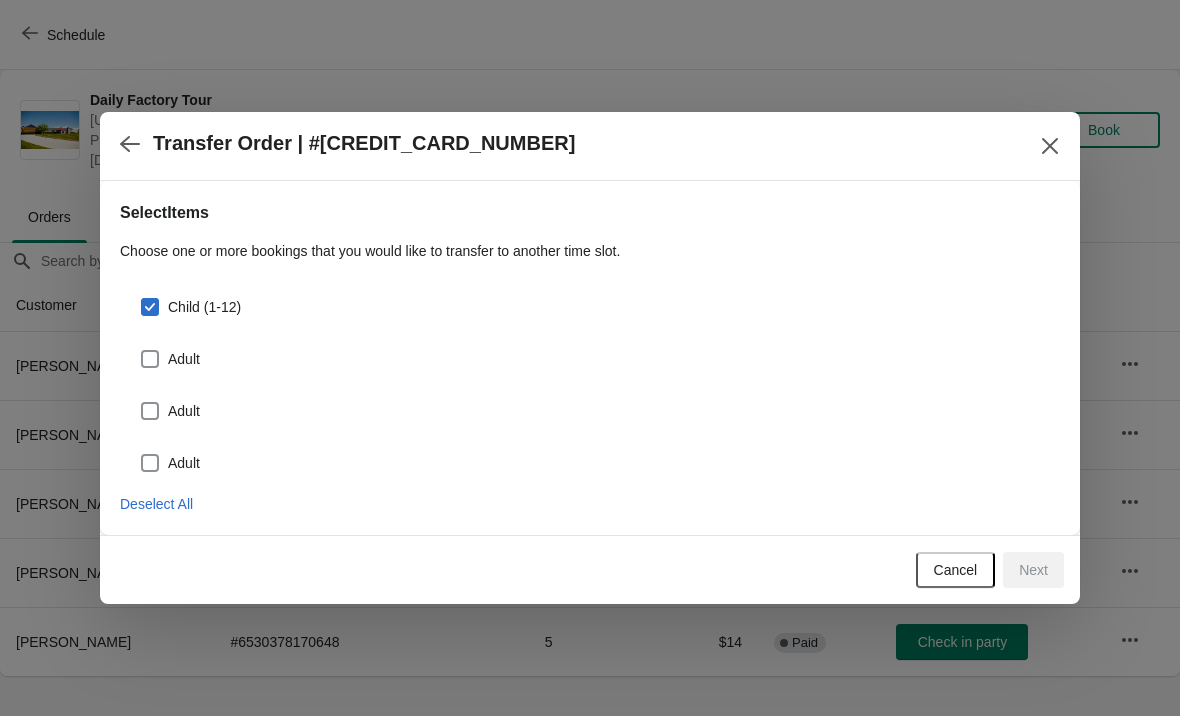 checkbox on "true" 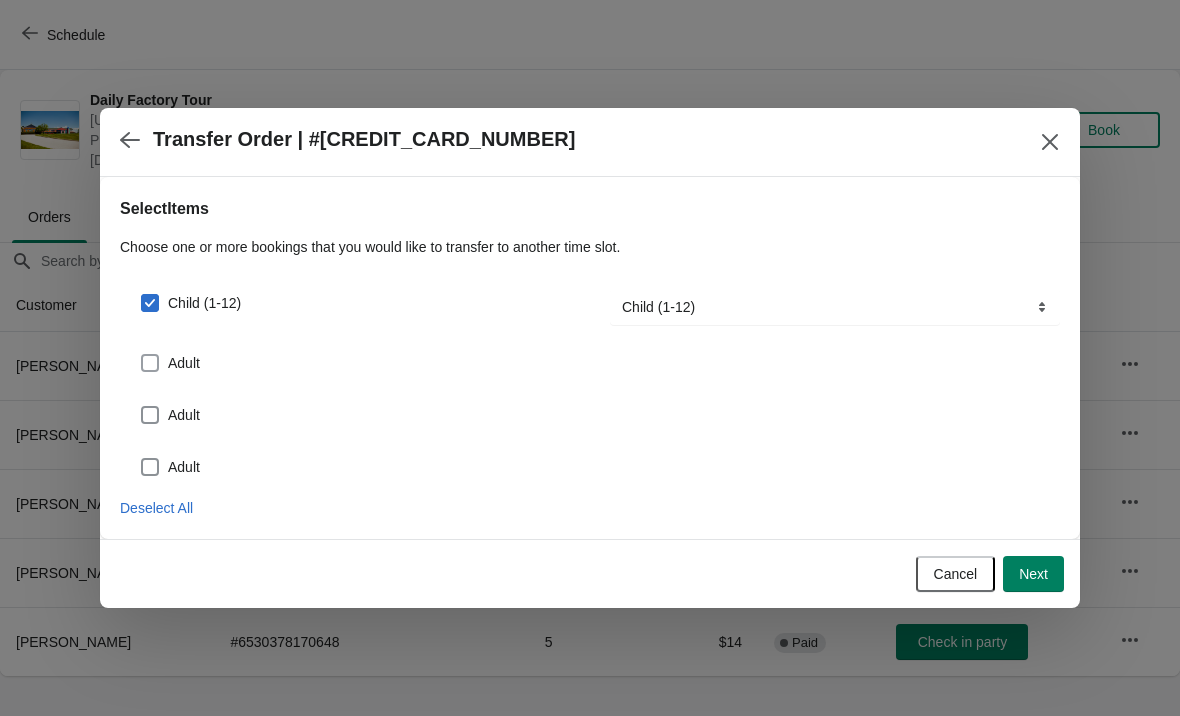 click at bounding box center (150, 363) 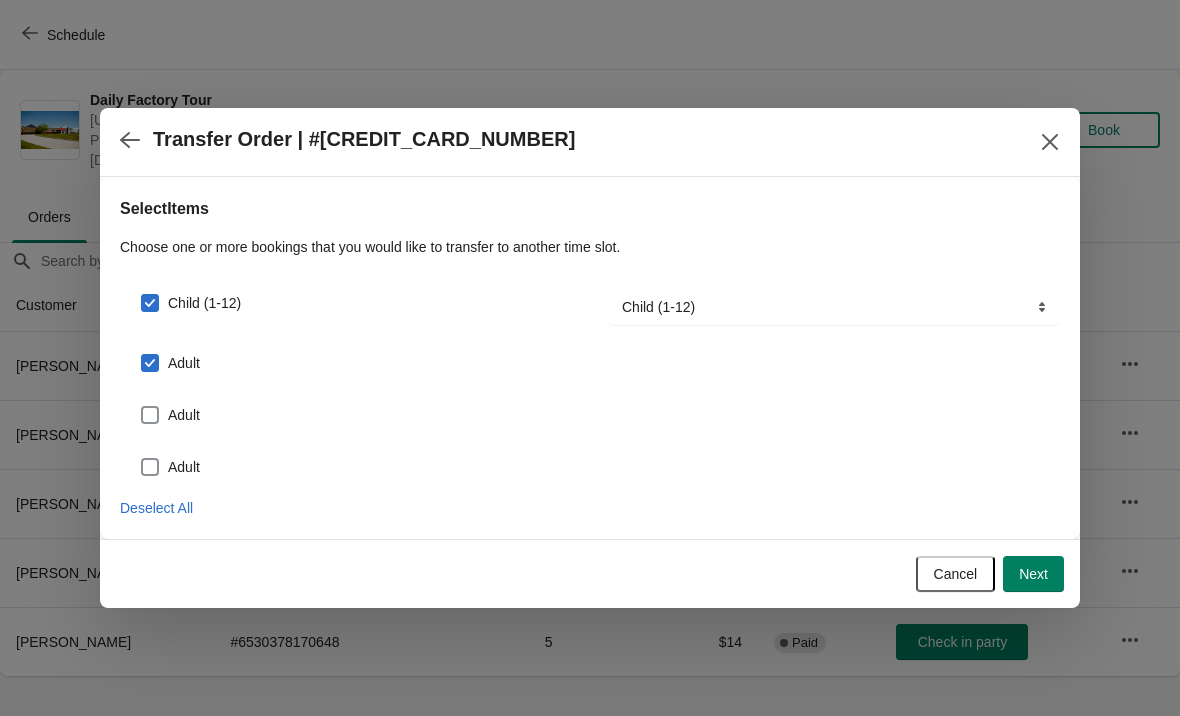 checkbox on "true" 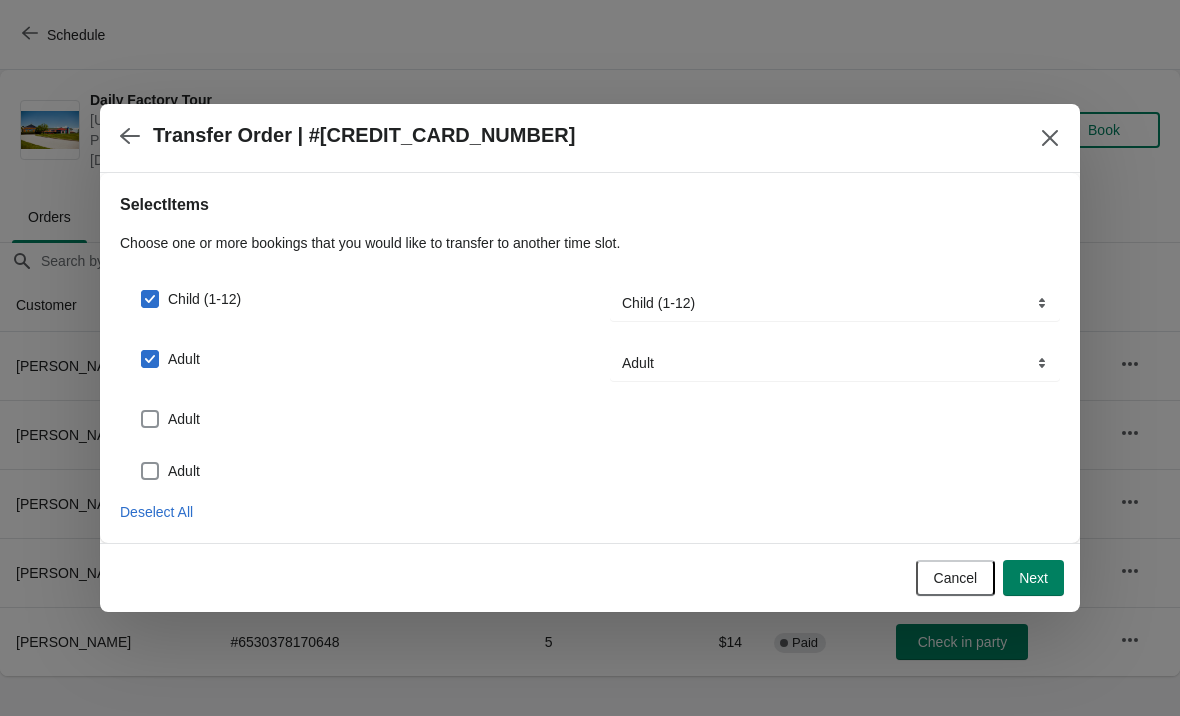 click on "Adult" at bounding box center (590, 411) 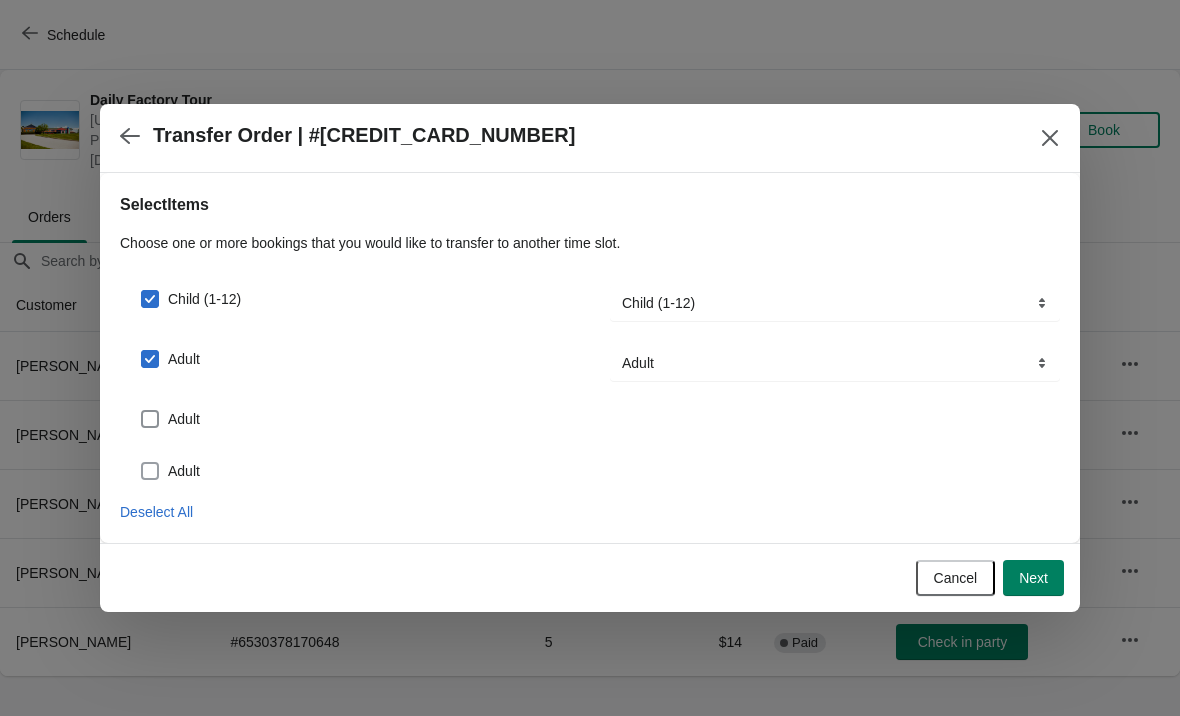click at bounding box center (150, 471) 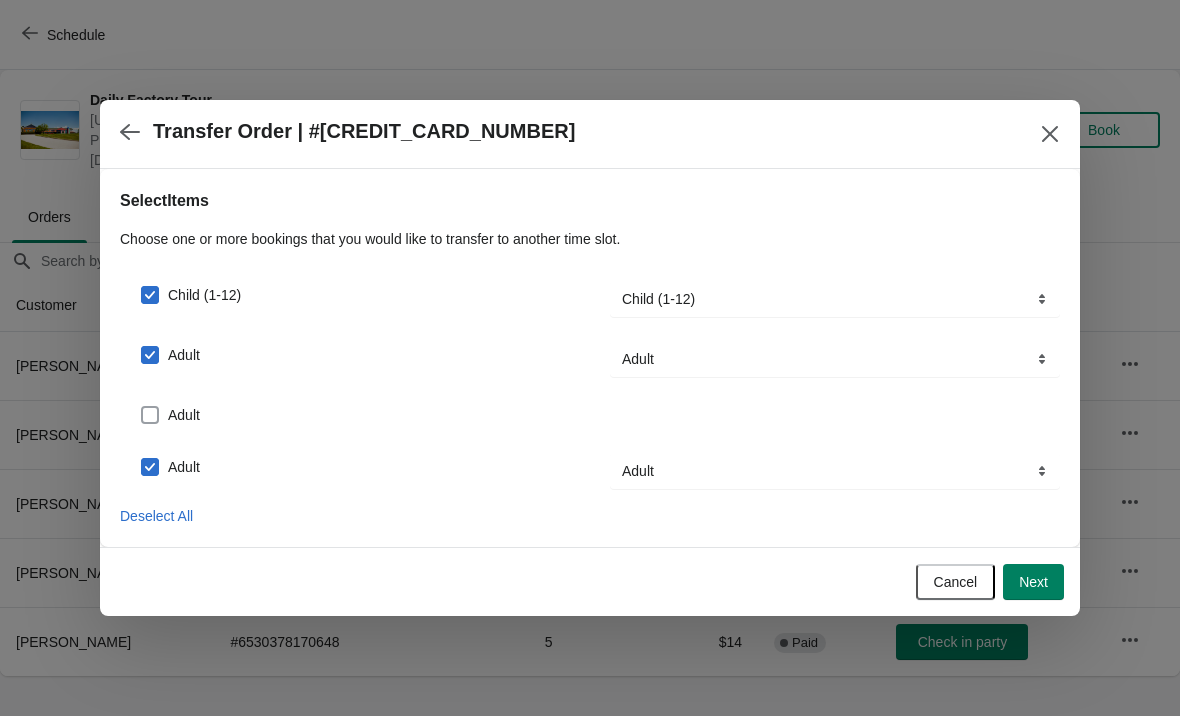 click on "Adult" at bounding box center (170, 415) 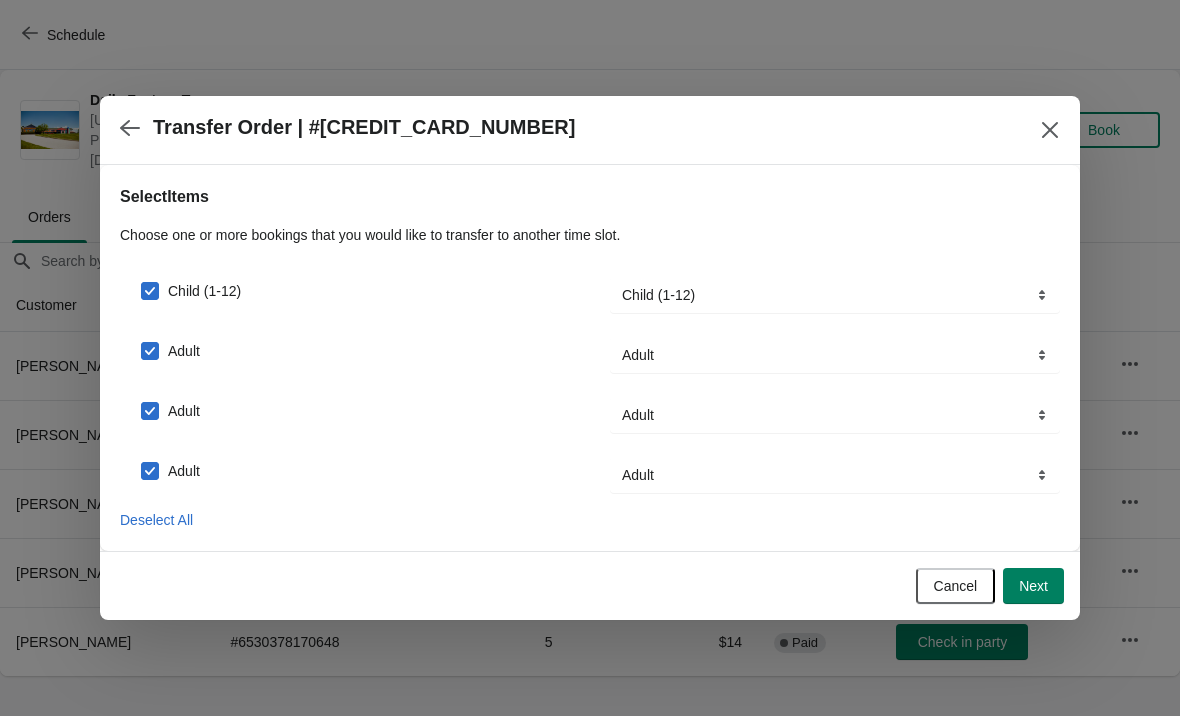 click on "Next" at bounding box center (1033, 586) 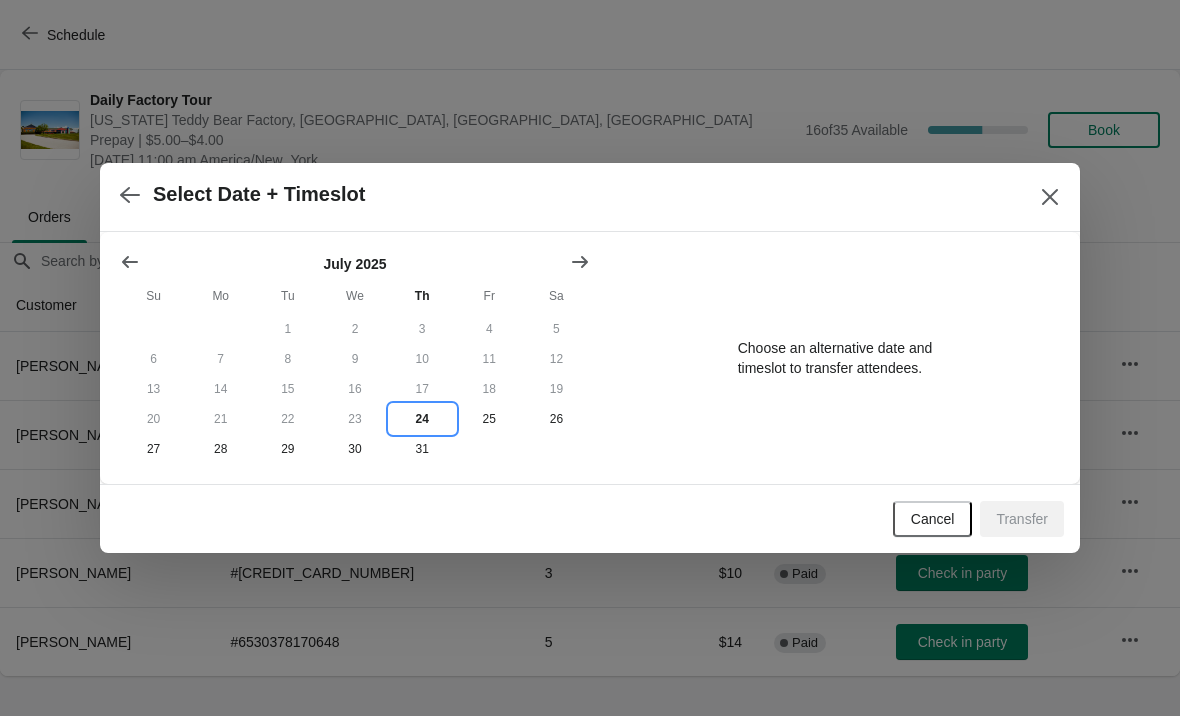 click on "24" at bounding box center (422, 419) 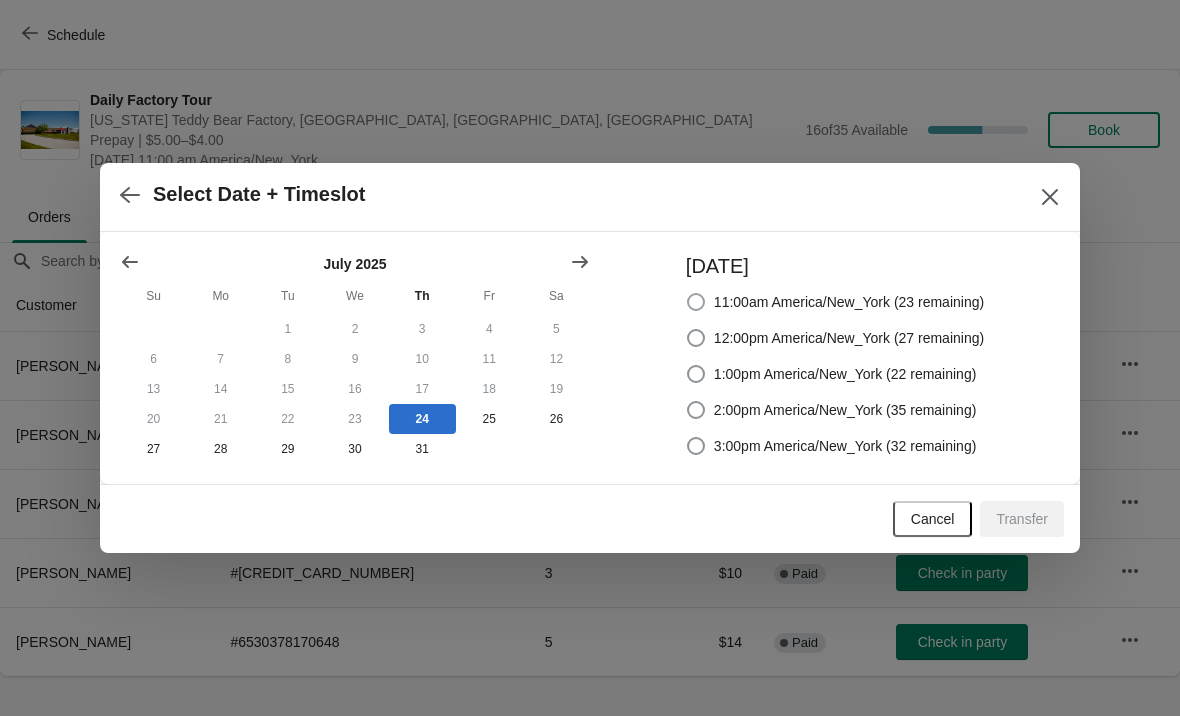 click at bounding box center [696, 302] 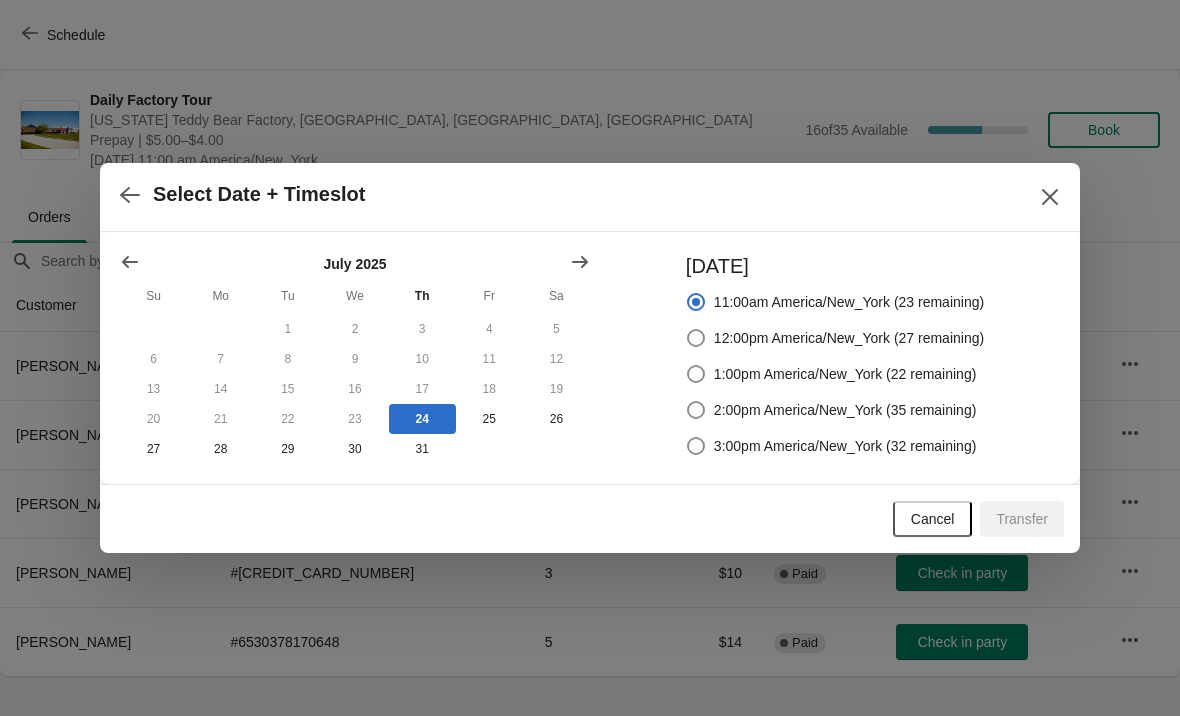 radio on "true" 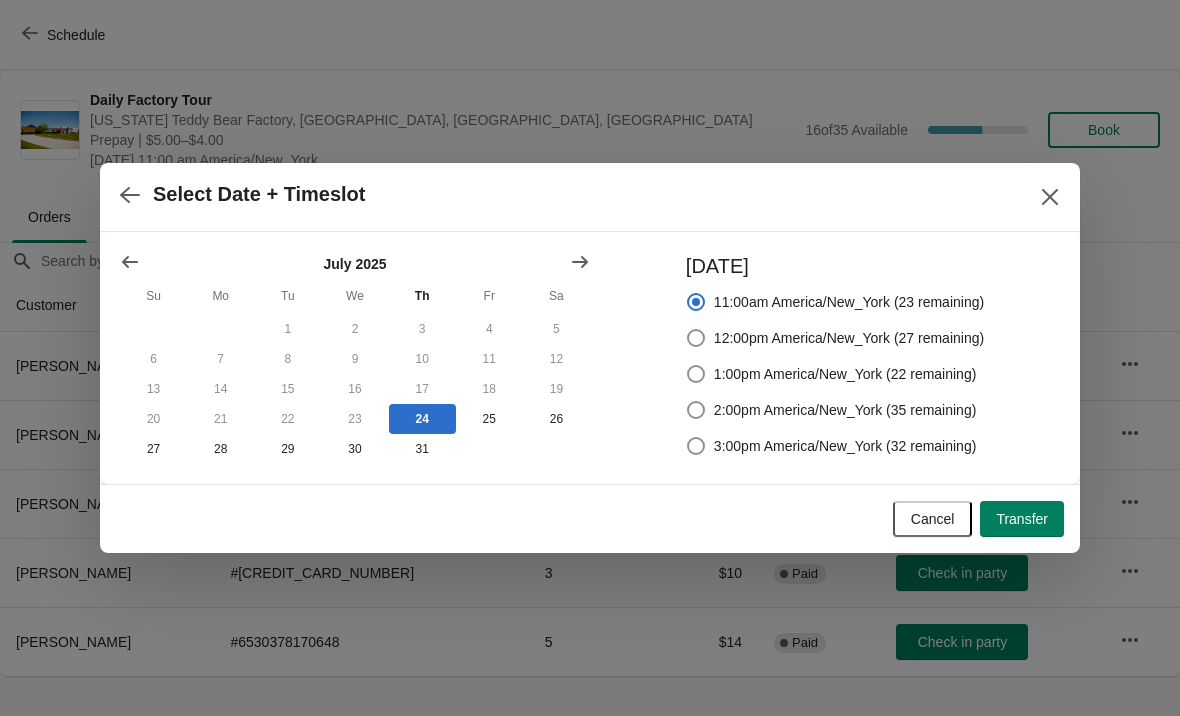 click on "Transfer" at bounding box center (1022, 519) 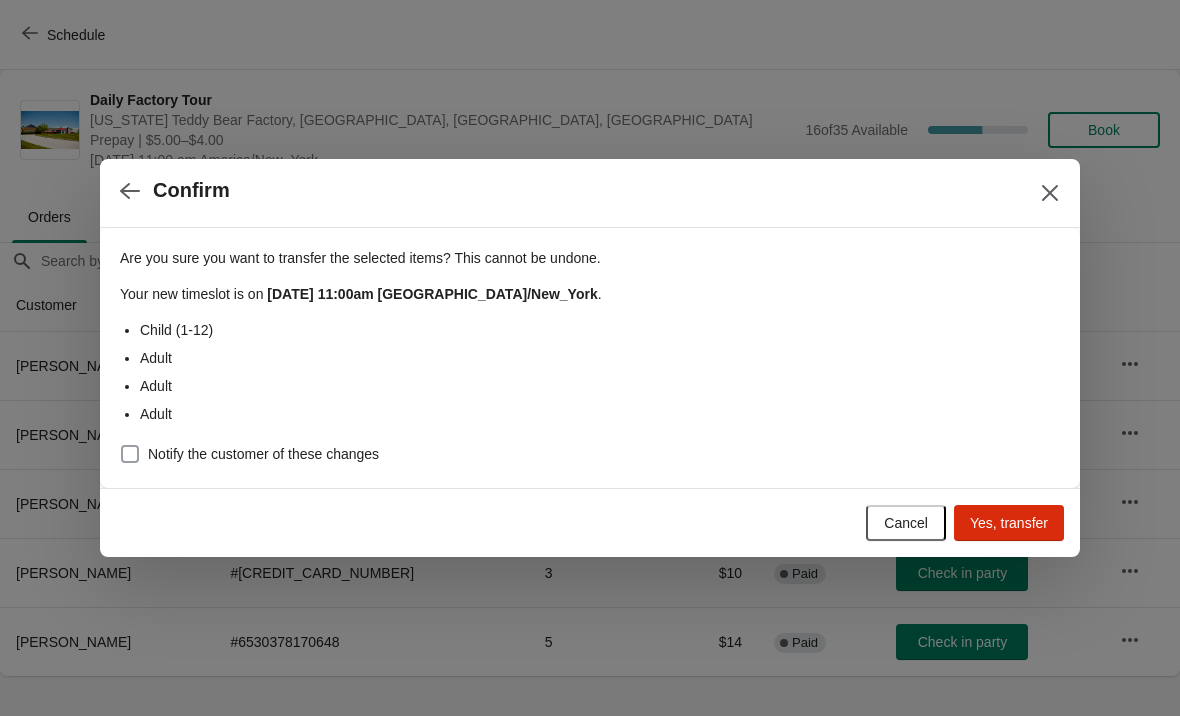click on "Notify the customer of these changes" at bounding box center (263, 454) 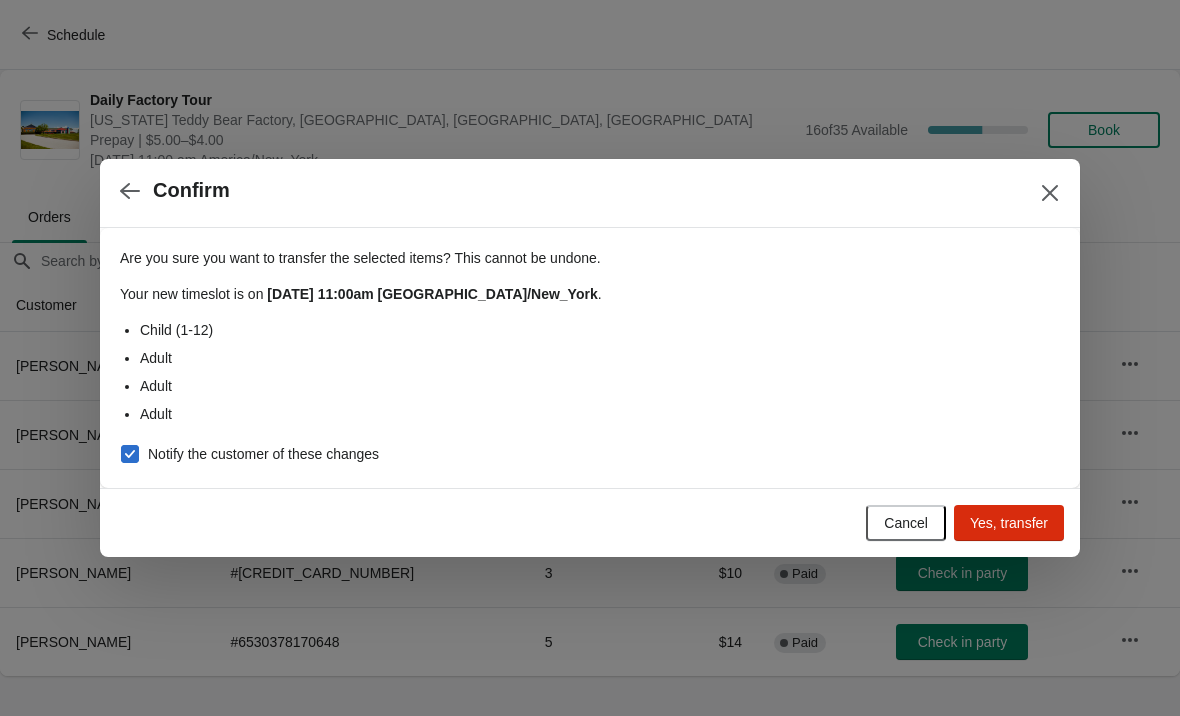 checkbox on "true" 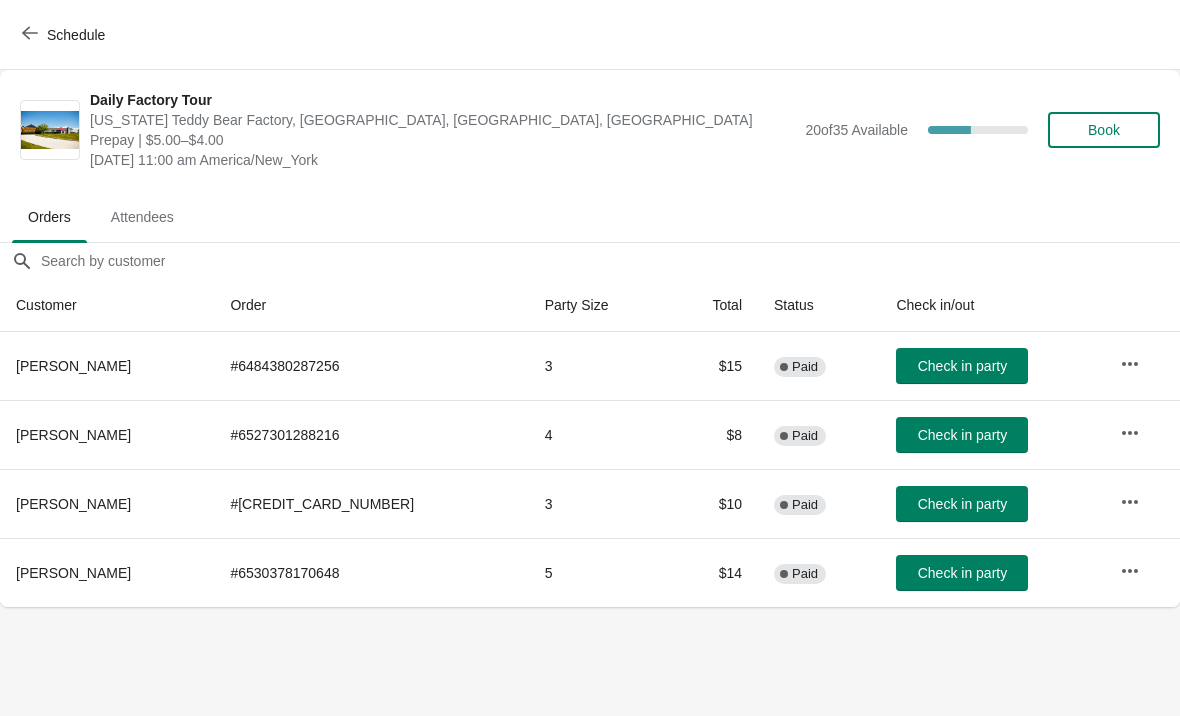 click on "Schedule" at bounding box center [65, 35] 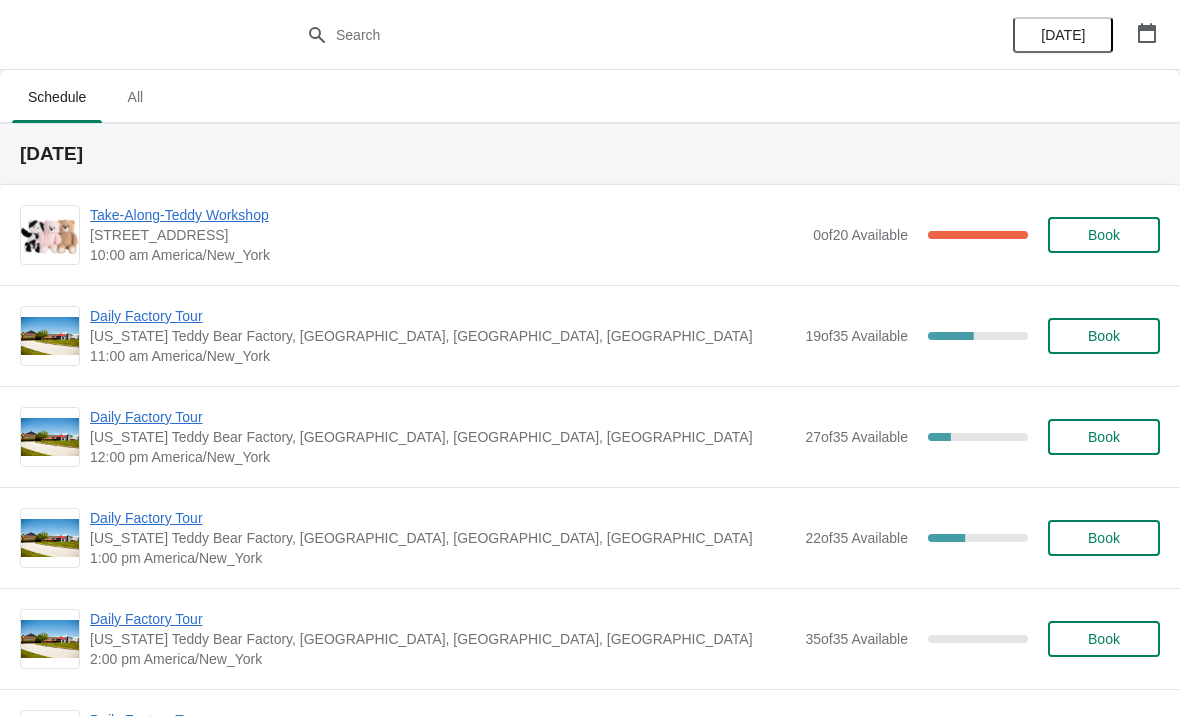 click on "Daily Factory Tour Vermont Teddy Bear Factory, Shelburne Road, Shelburne, VT, USA 11:00 am America/New_York 19  of  35   Available 45.714285714285715 % Book" at bounding box center [590, 335] 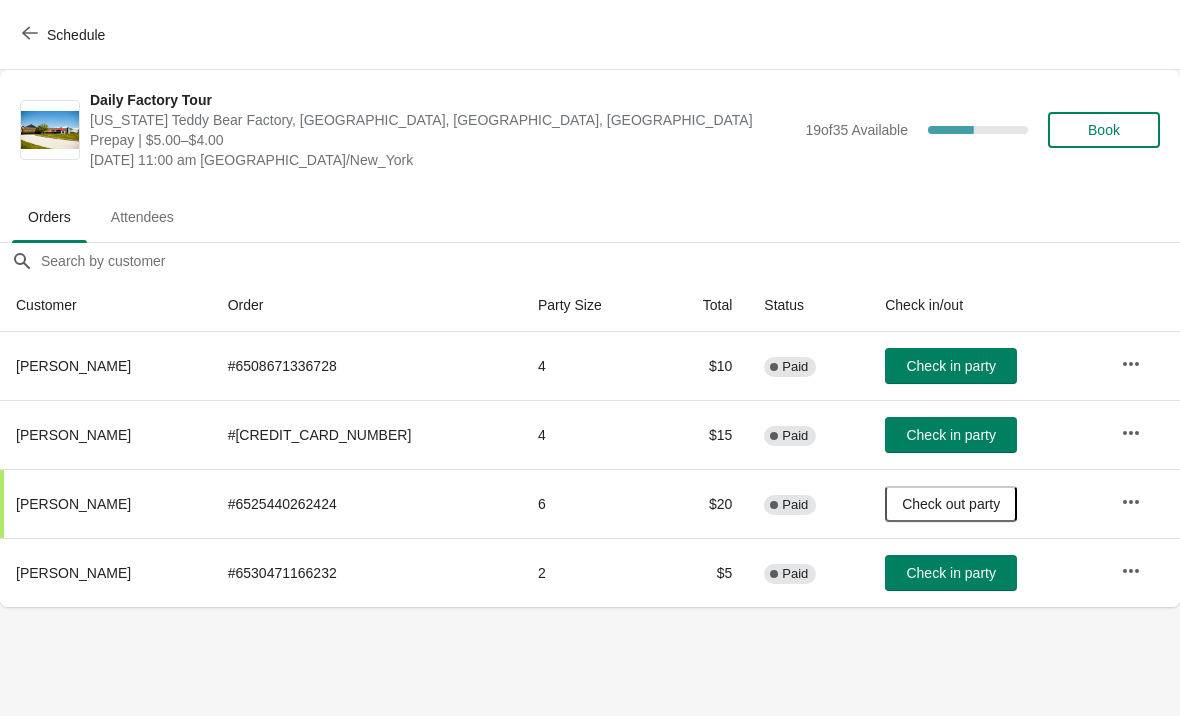 click on "Check in party" at bounding box center (950, 435) 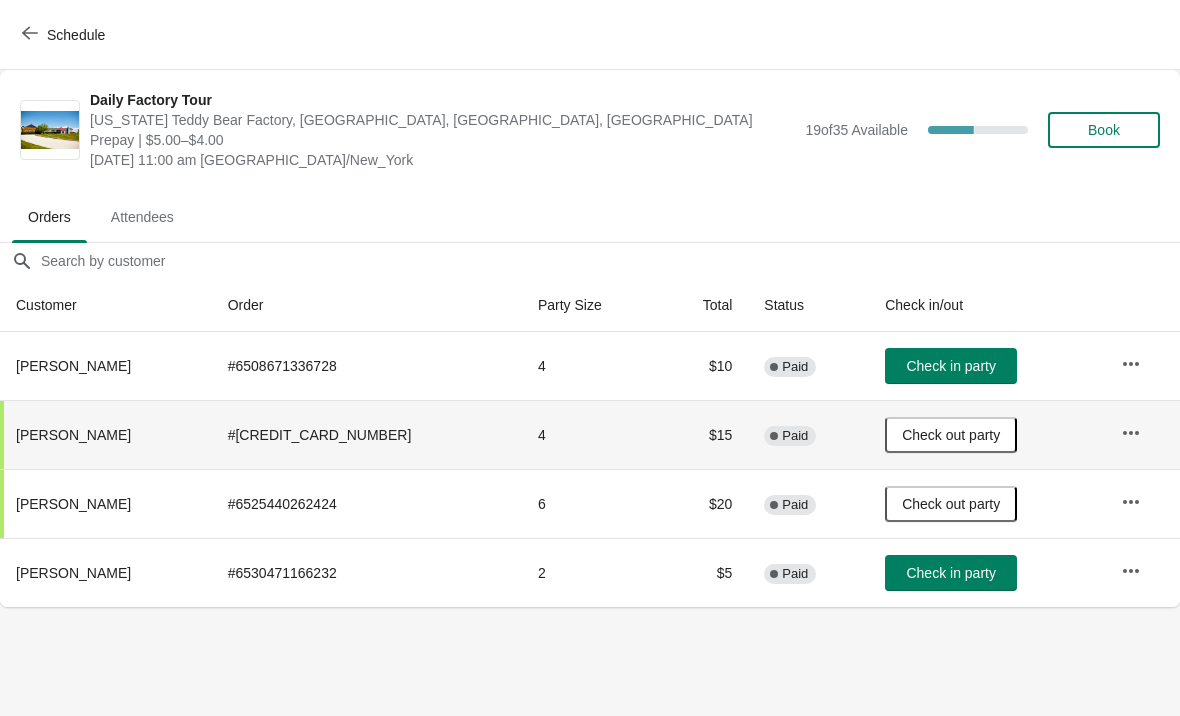 click 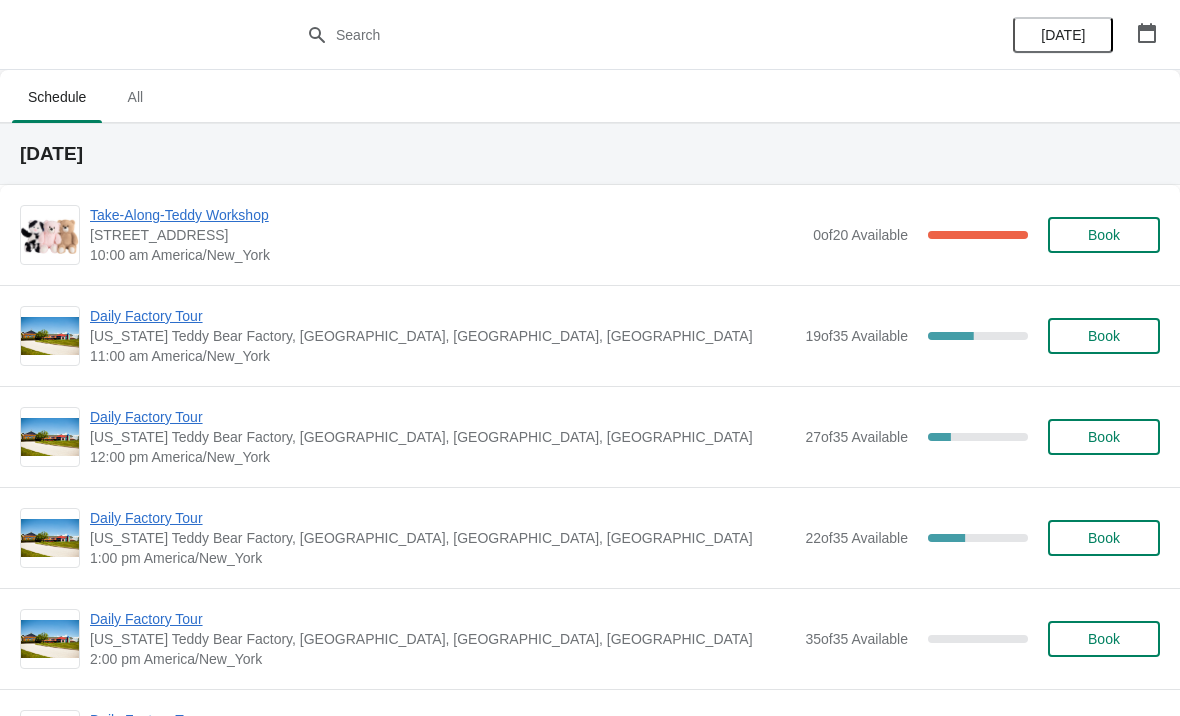 click on "Daily Factory Tour" at bounding box center [442, 316] 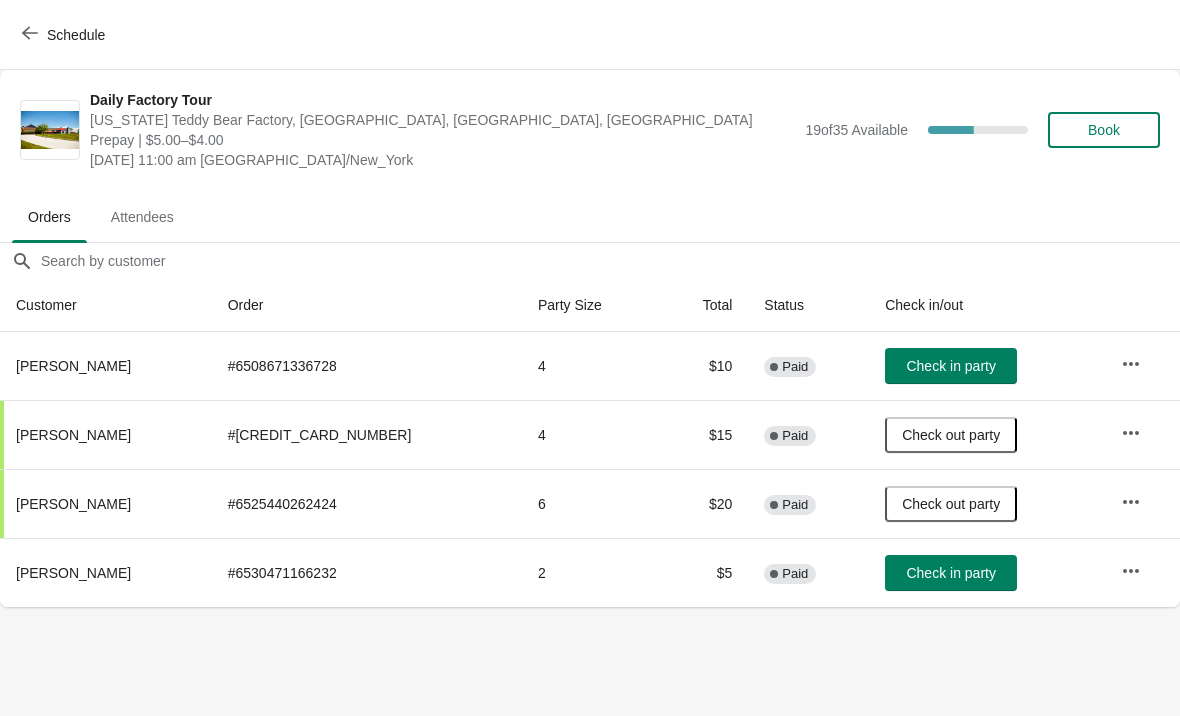 click on "Check in party" at bounding box center [950, 573] 